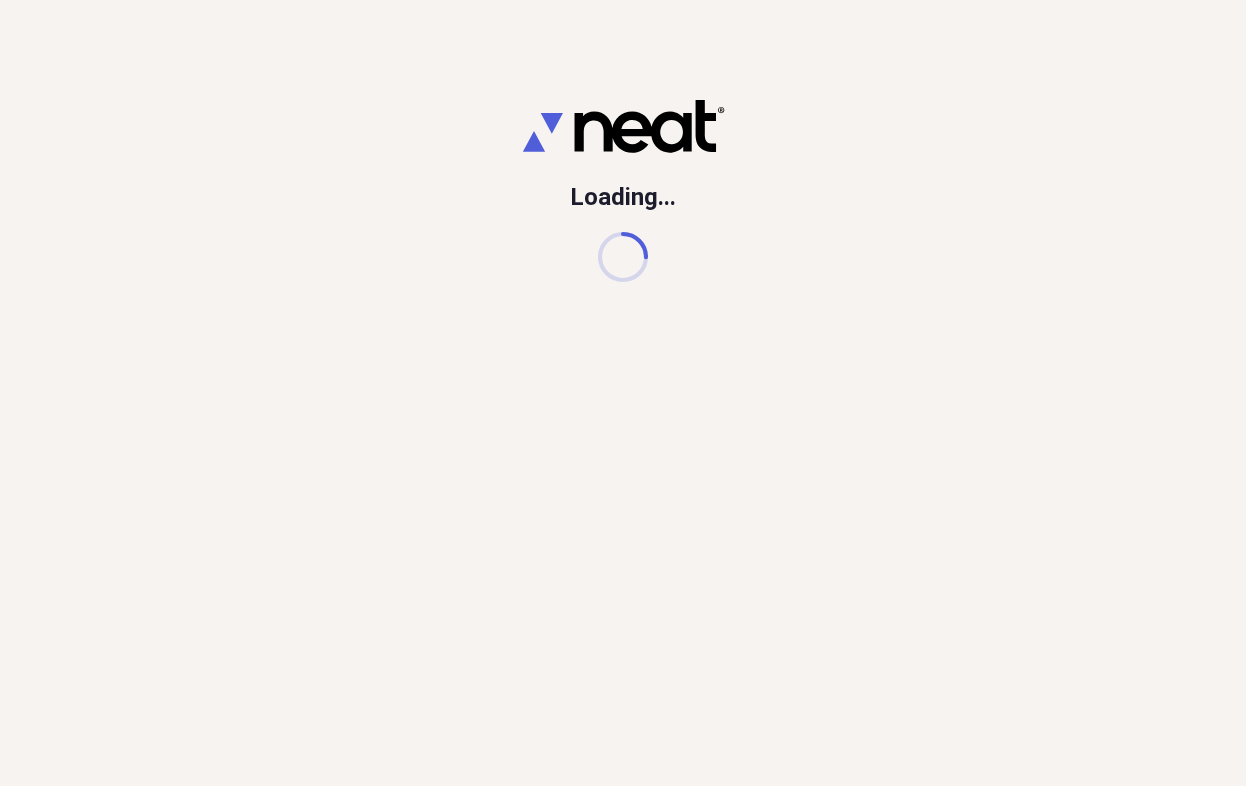 scroll, scrollTop: 0, scrollLeft: 0, axis: both 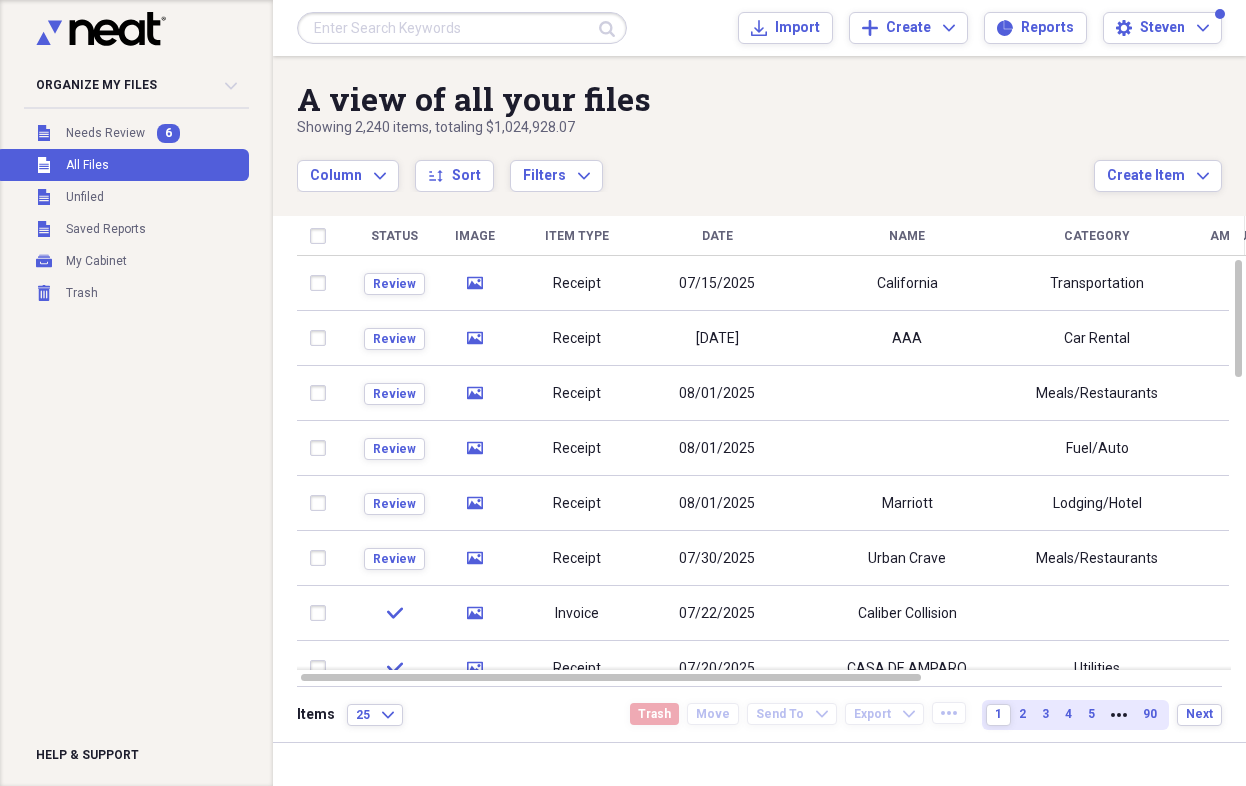 click at bounding box center (462, 28) 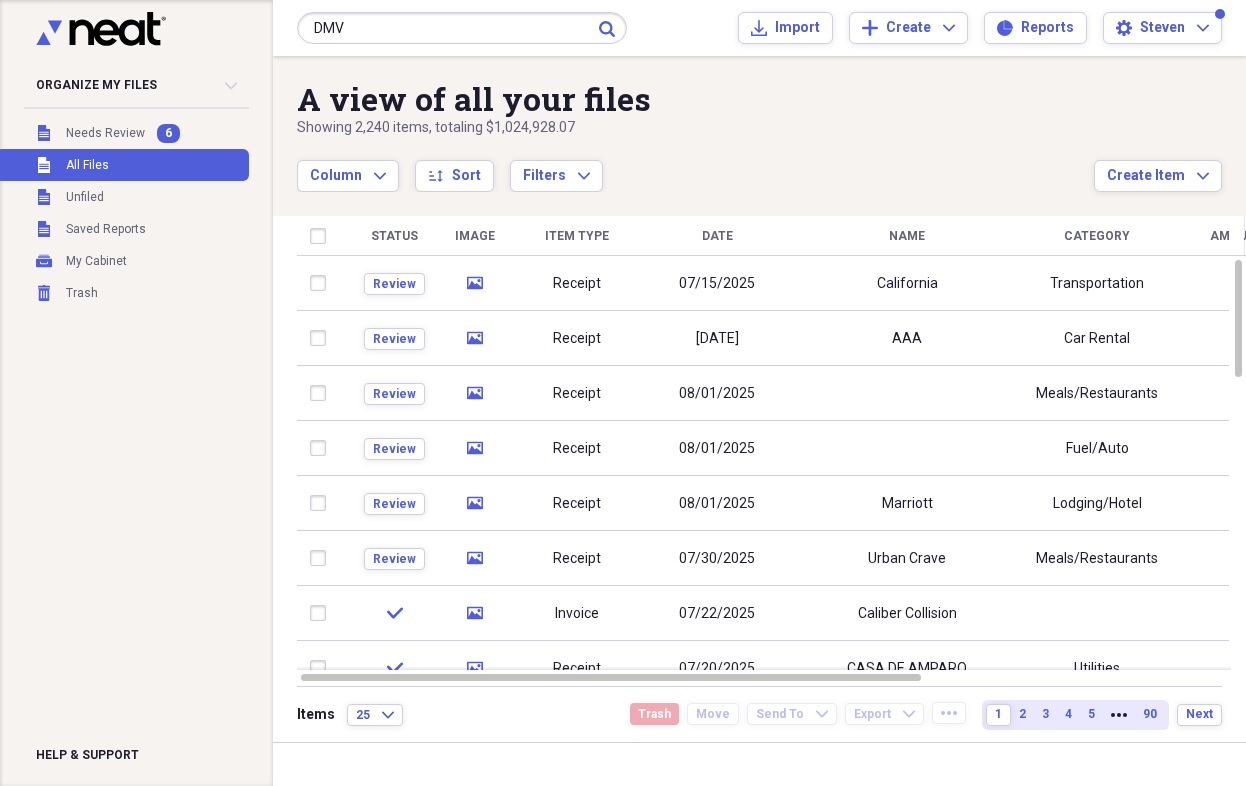type on "DMV" 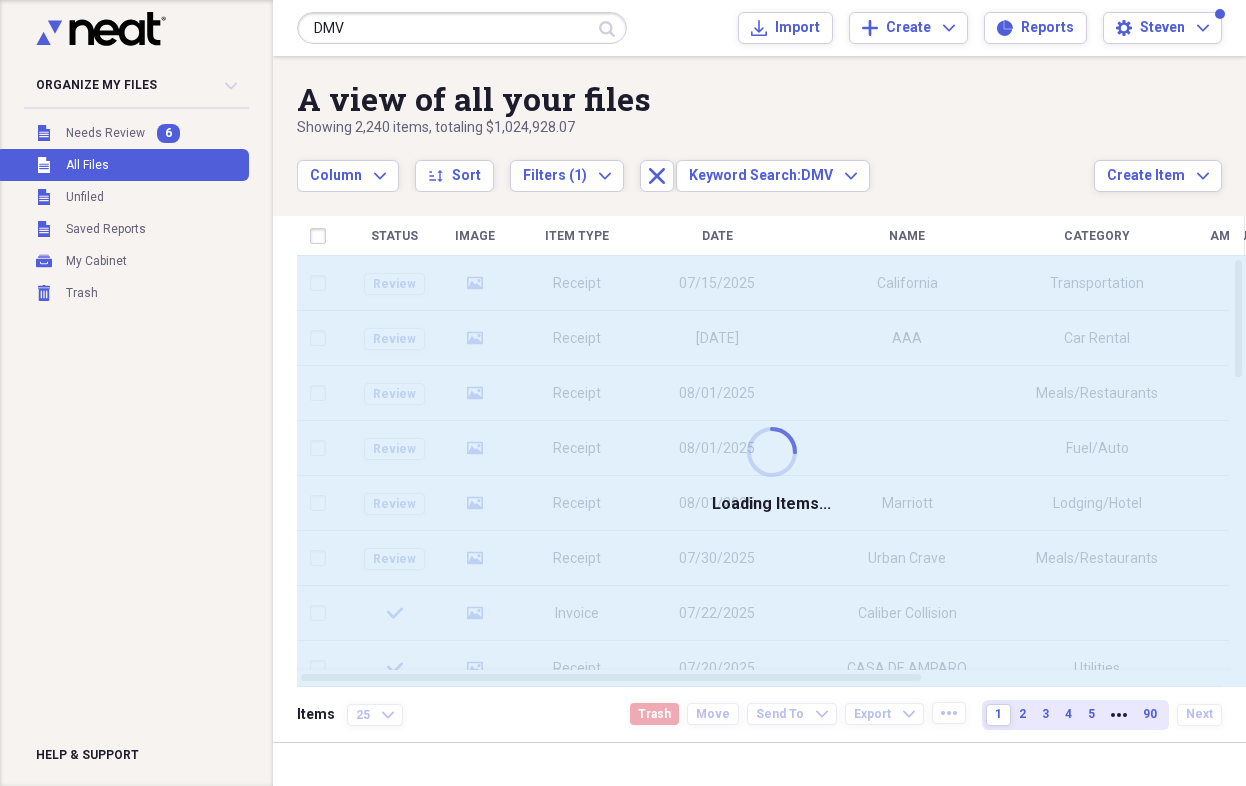 type 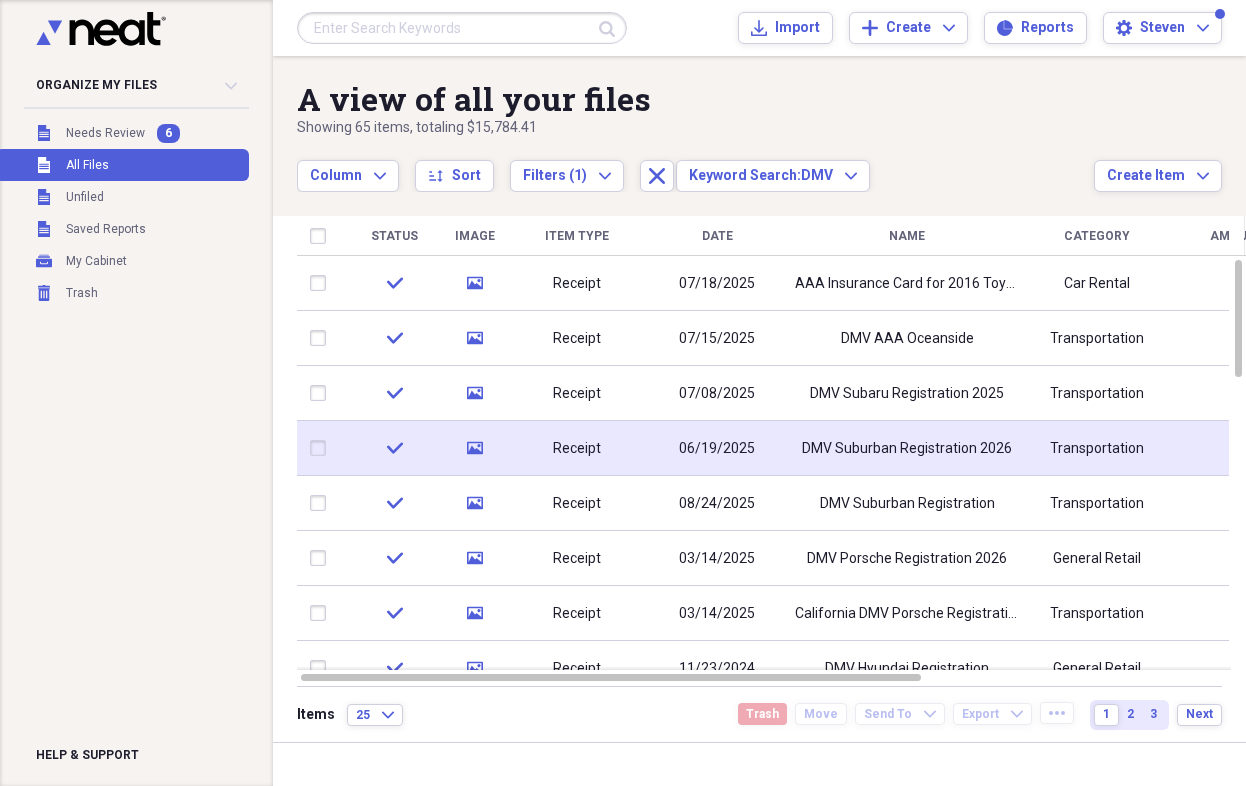 click on "06/19/2025" at bounding box center [717, 449] 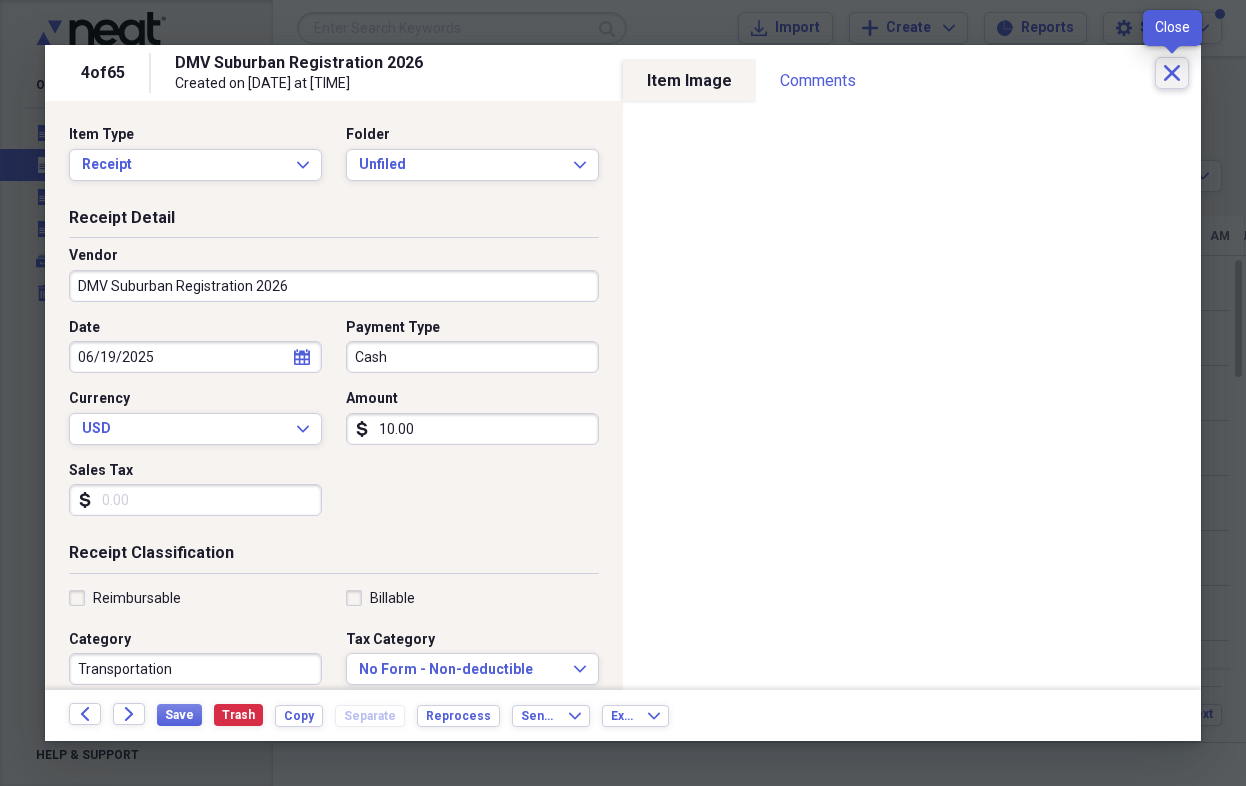 click on "Close" at bounding box center (1172, 73) 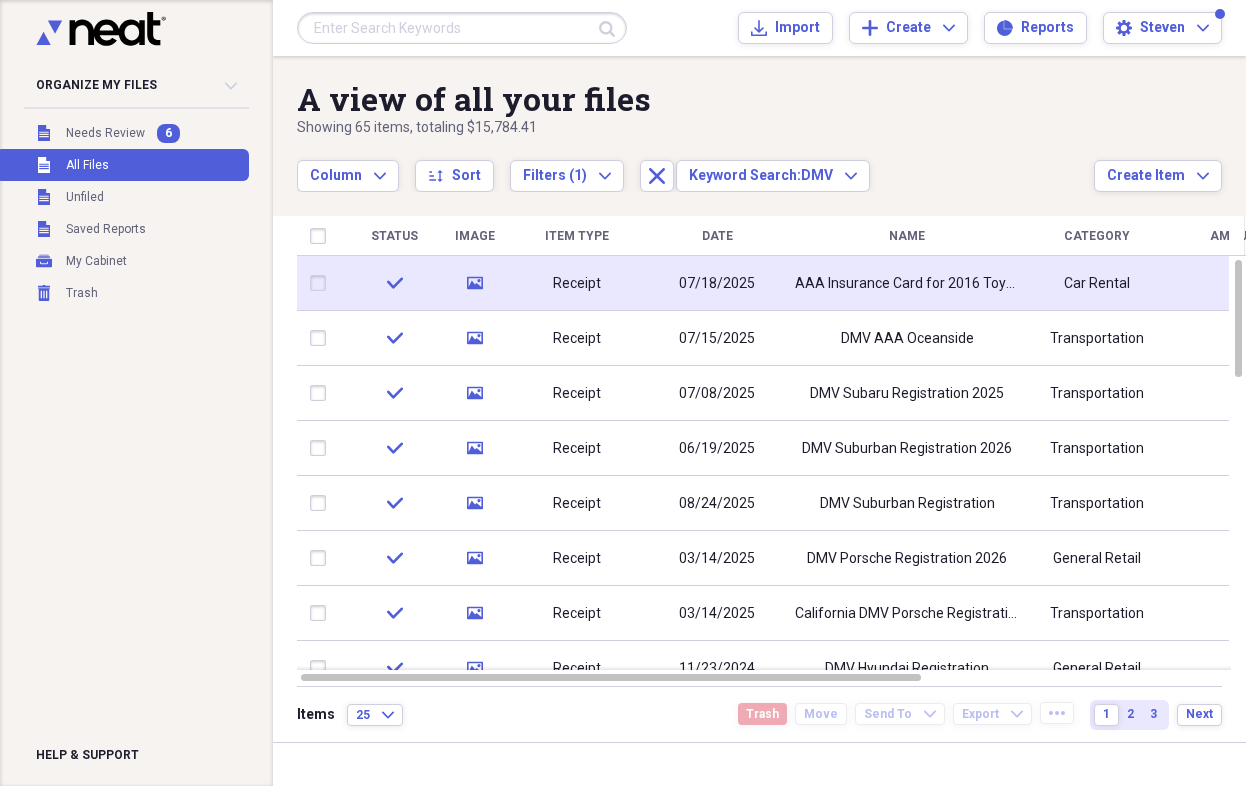 click on "Receipt" at bounding box center (577, 283) 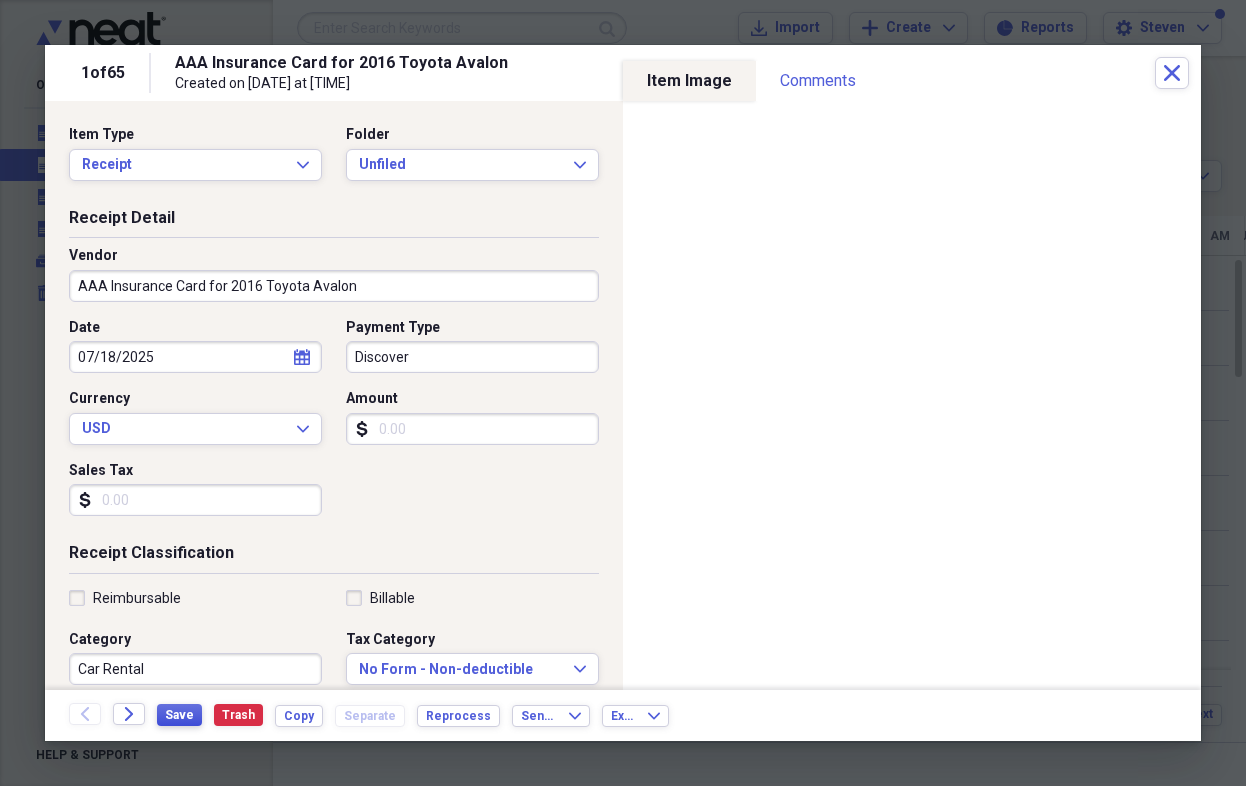 click on "Save" at bounding box center [179, 715] 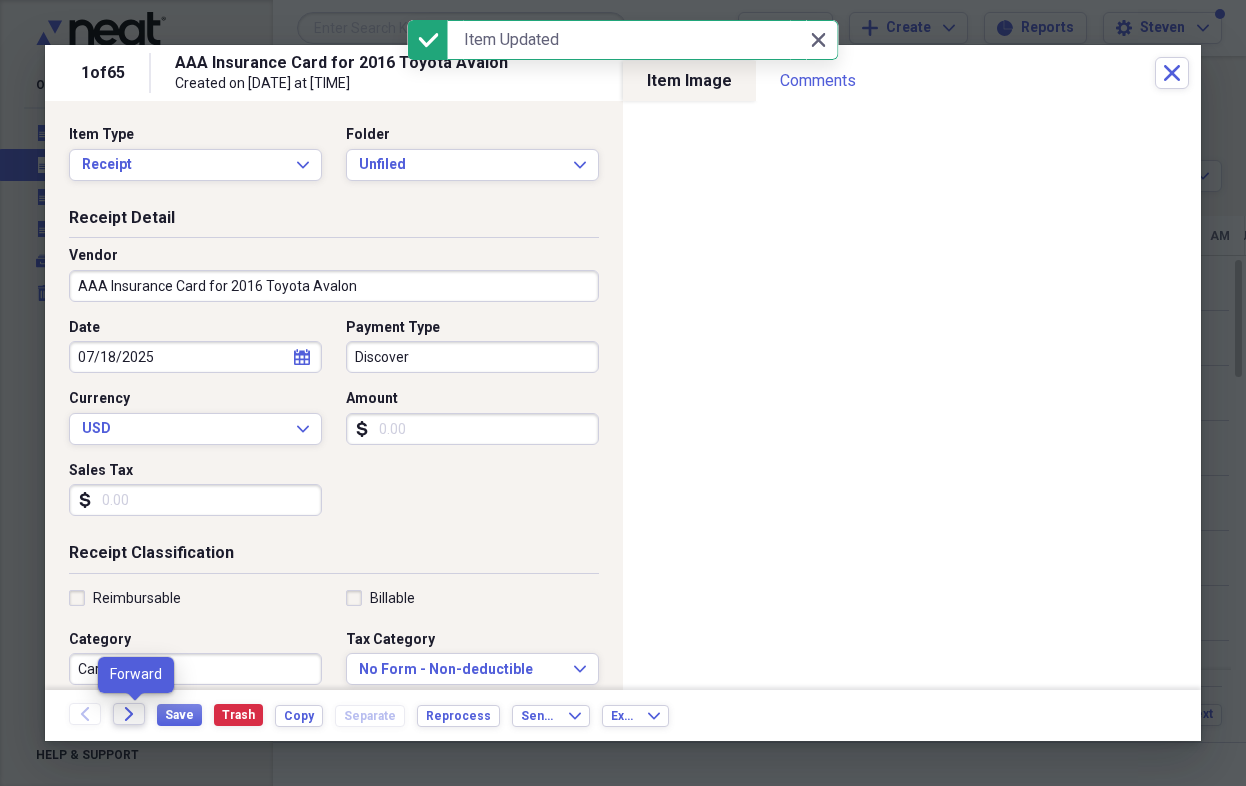 click on "Forward" 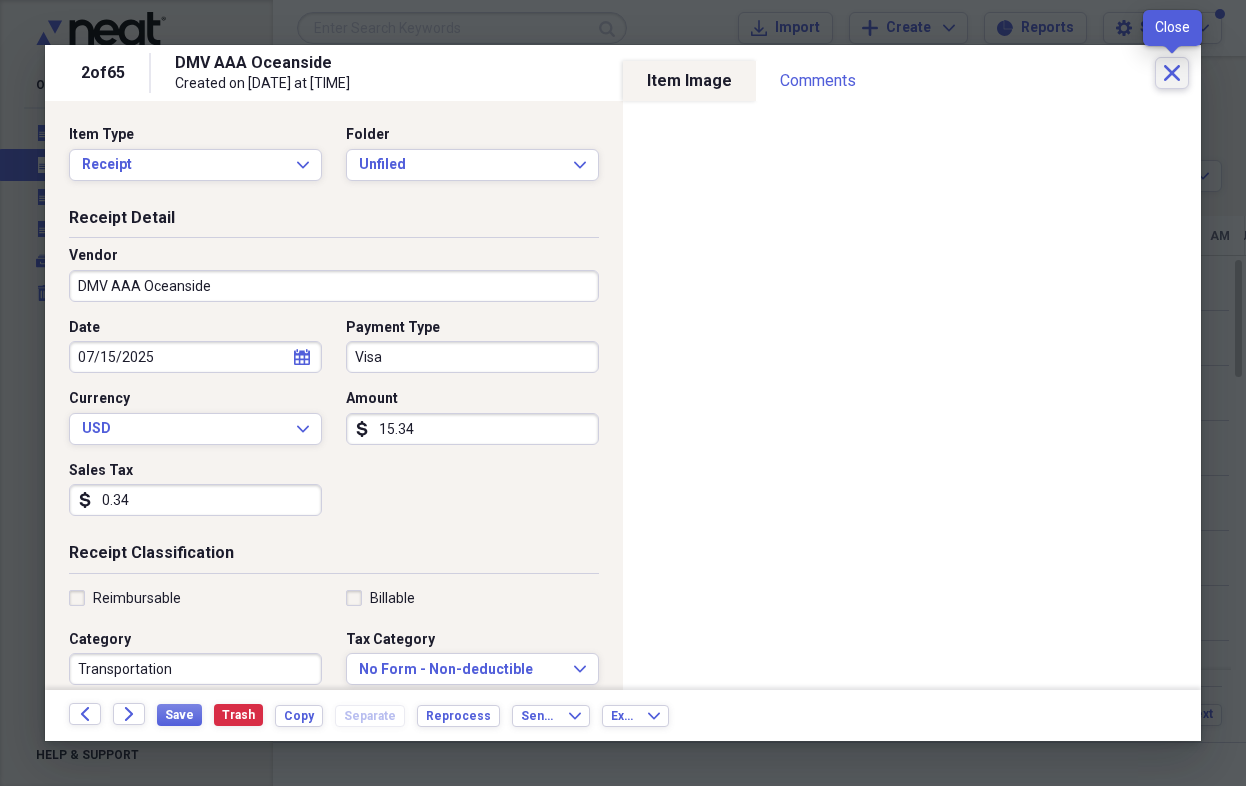 click 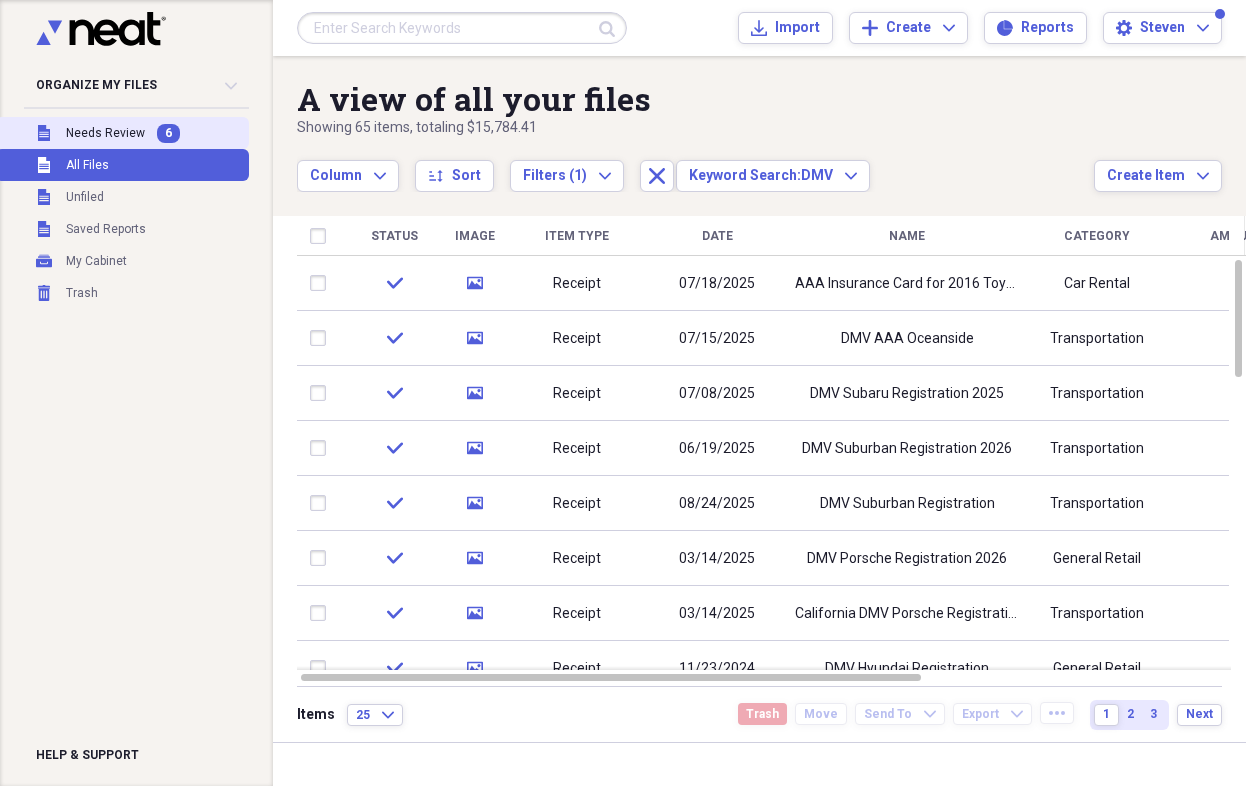 click on "Needs Review" at bounding box center [105, 133] 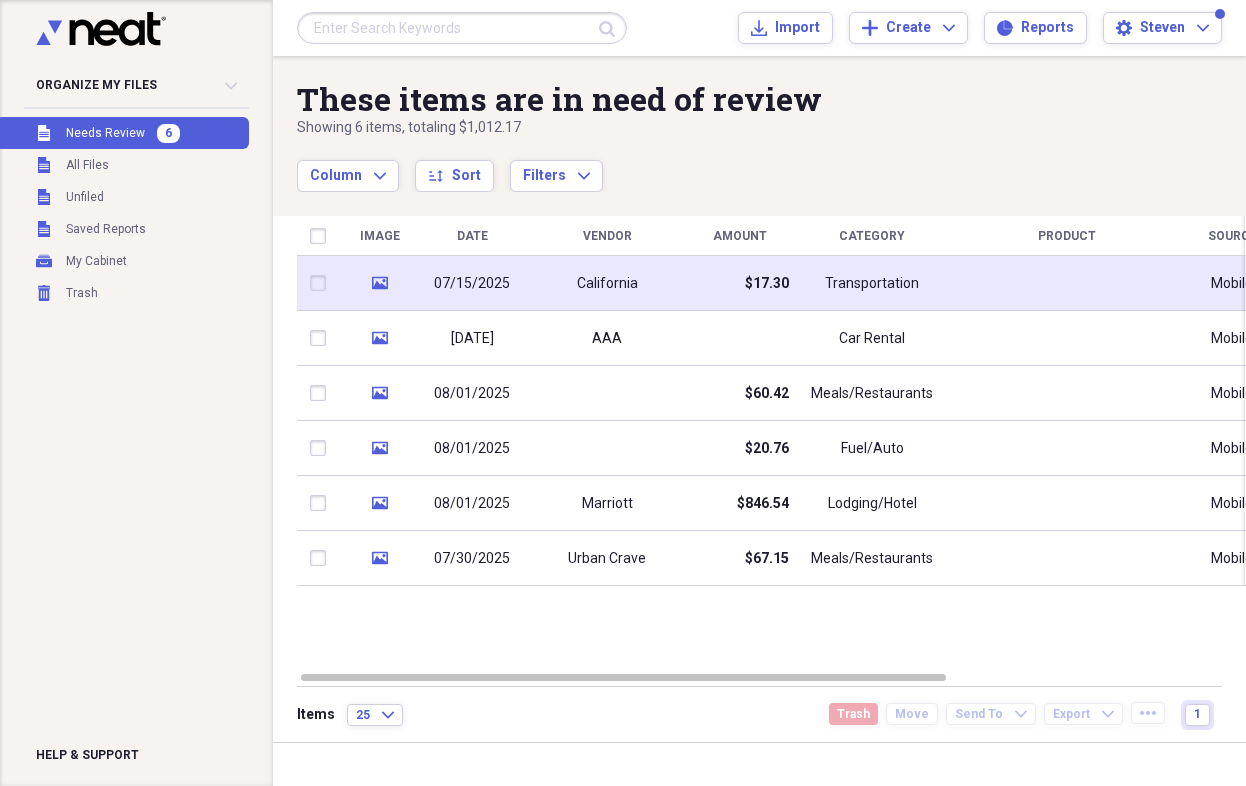 click on "07/15/2025" at bounding box center [472, 283] 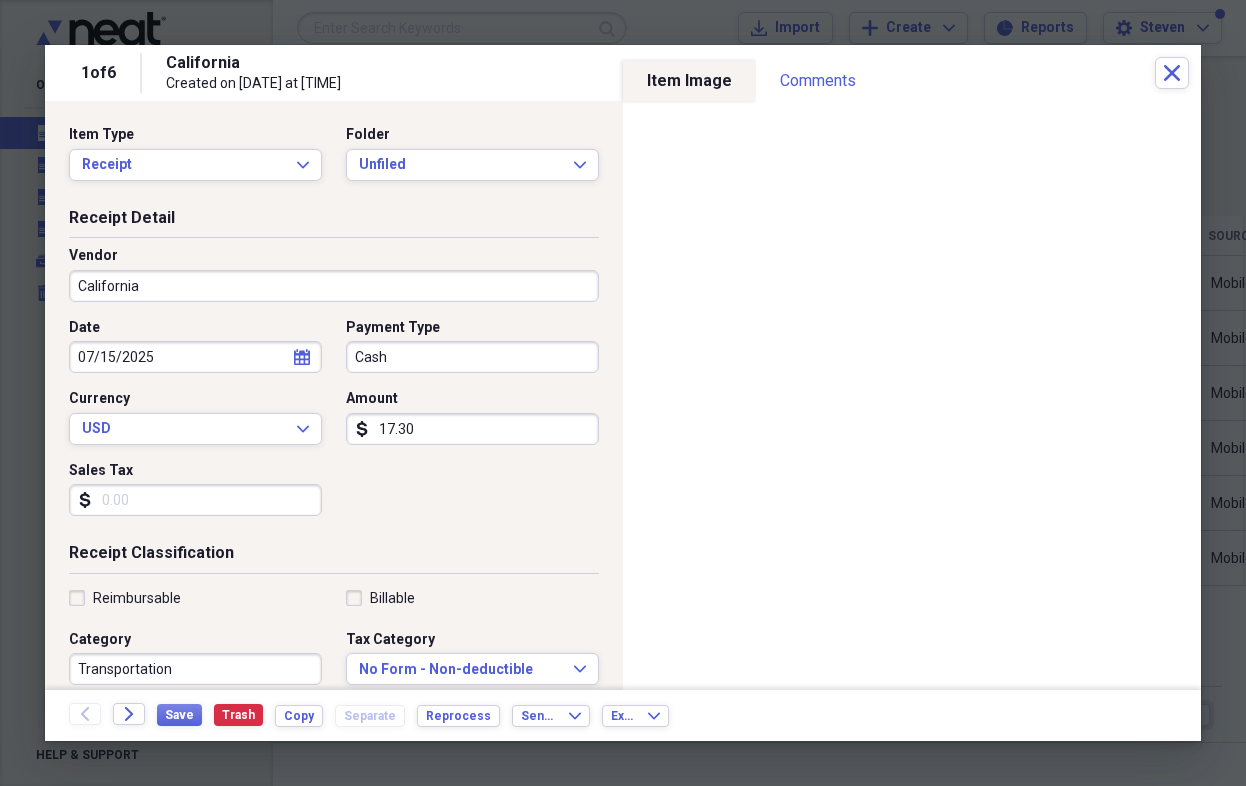 click on "California" at bounding box center (334, 286) 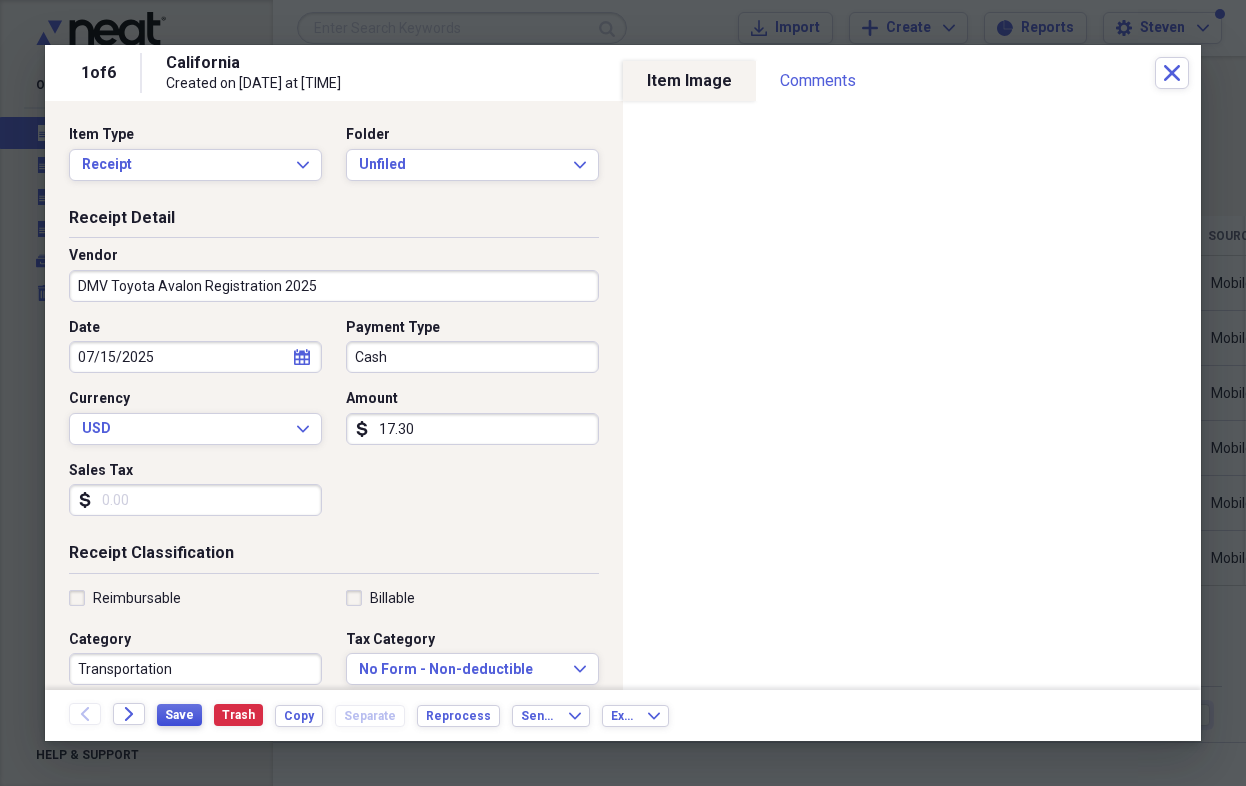 type on "DMV Toyota Avalon Registration 2025" 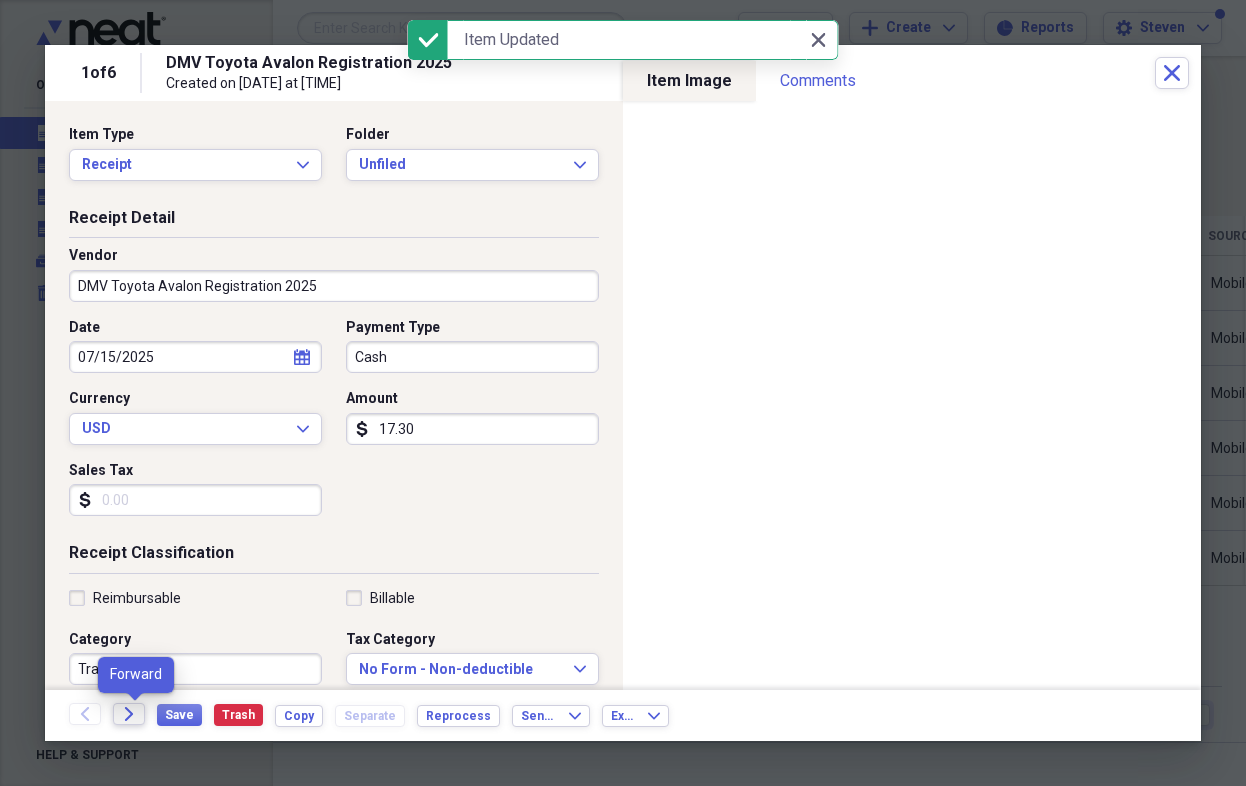 click on "Forward" 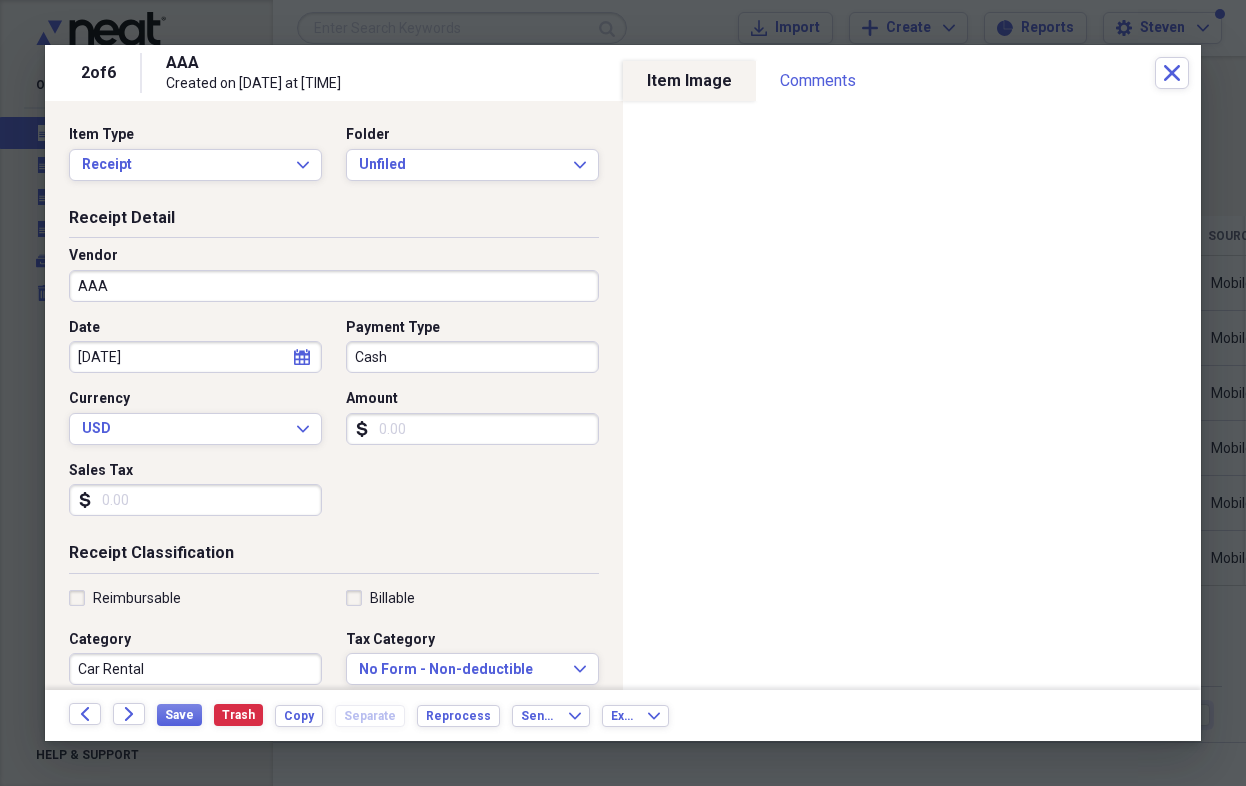 click on "AAA" at bounding box center [334, 286] 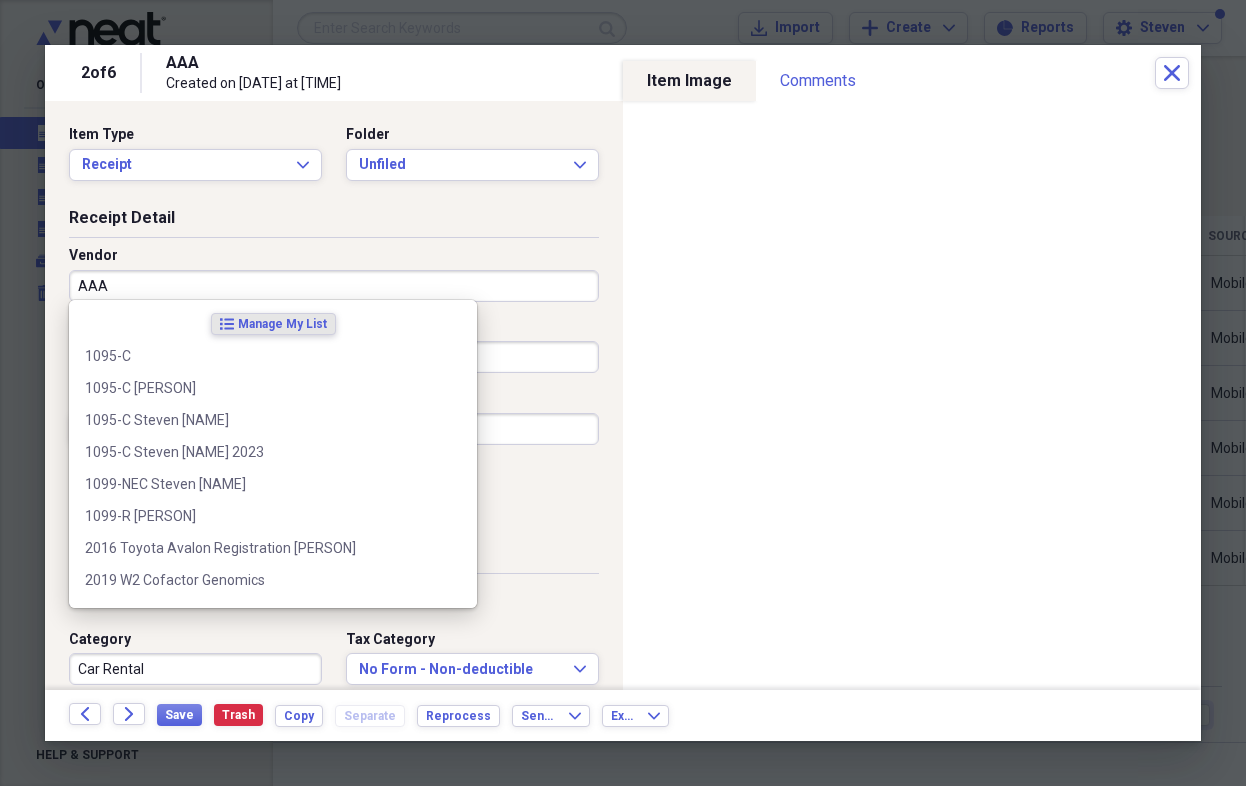 click on "AAA" at bounding box center [334, 286] 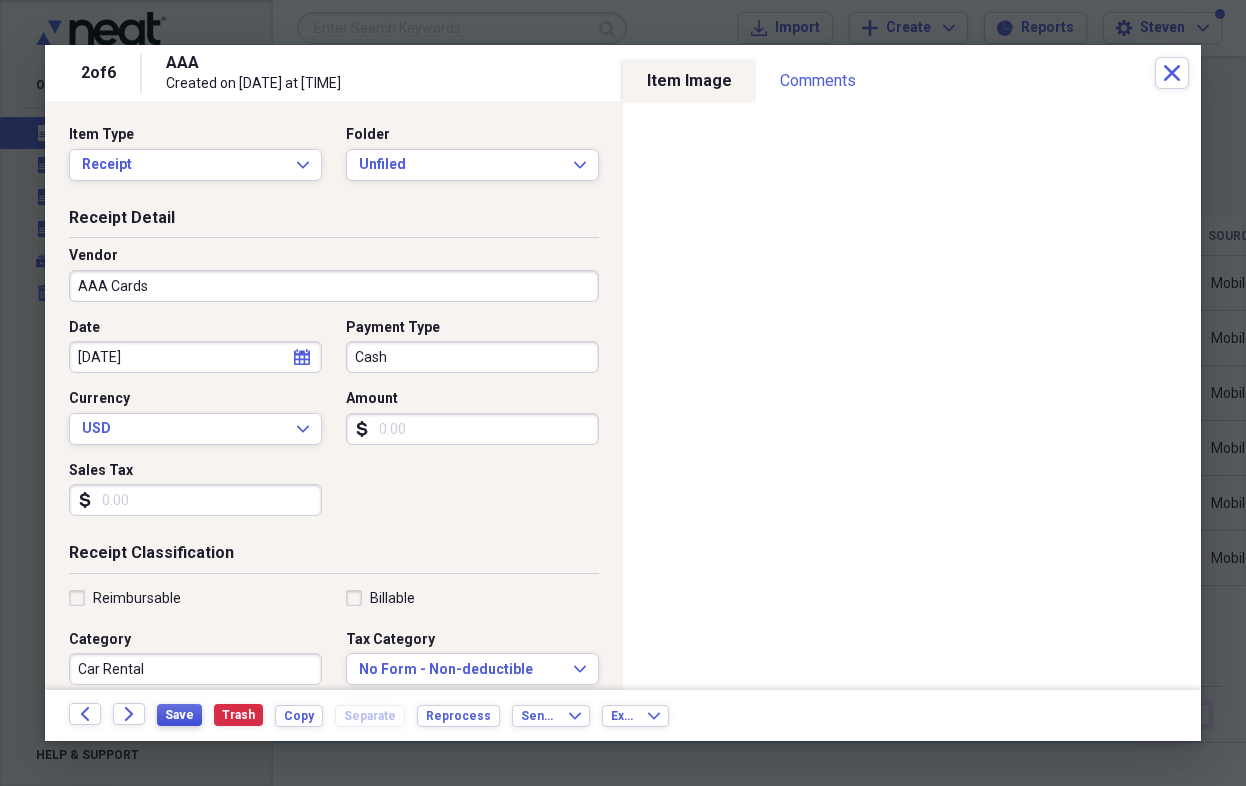 type on "AAA Cards" 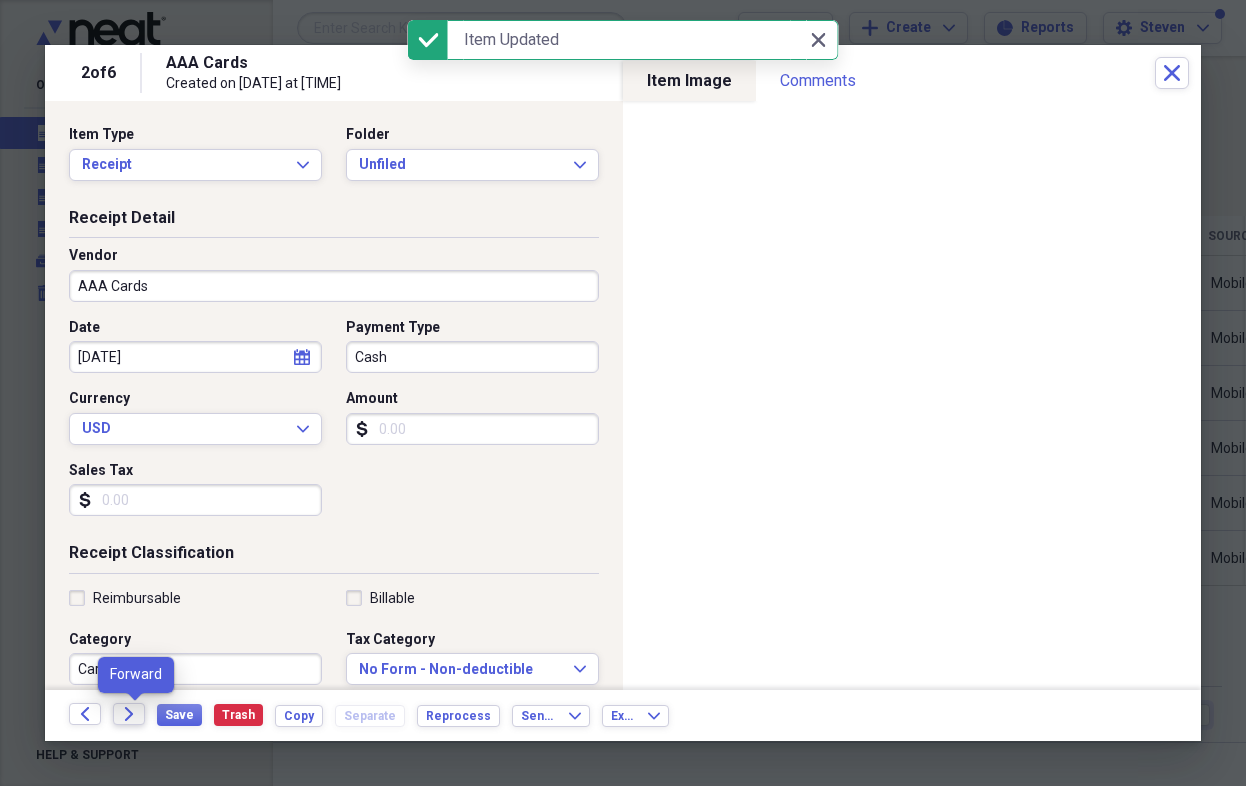 click on "Forward" 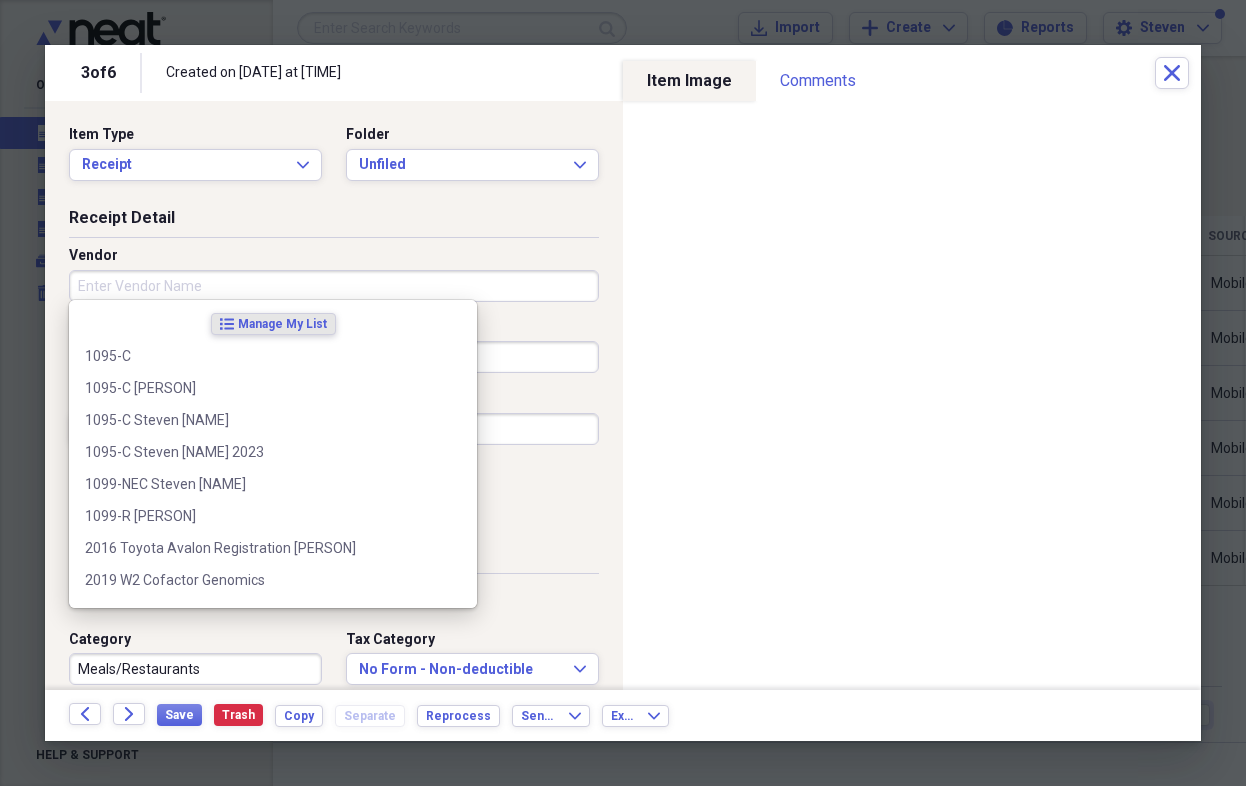 click on "Vendor" at bounding box center (334, 286) 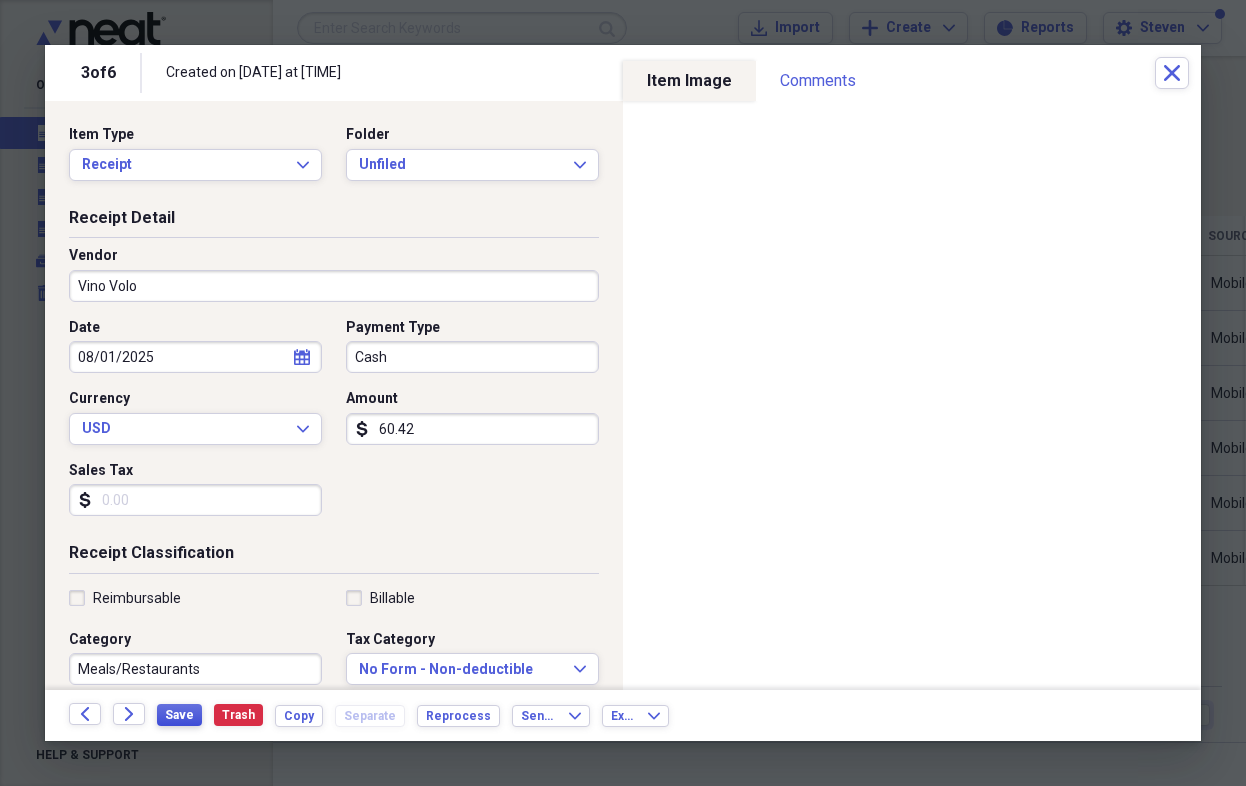 type on "Vino Volo" 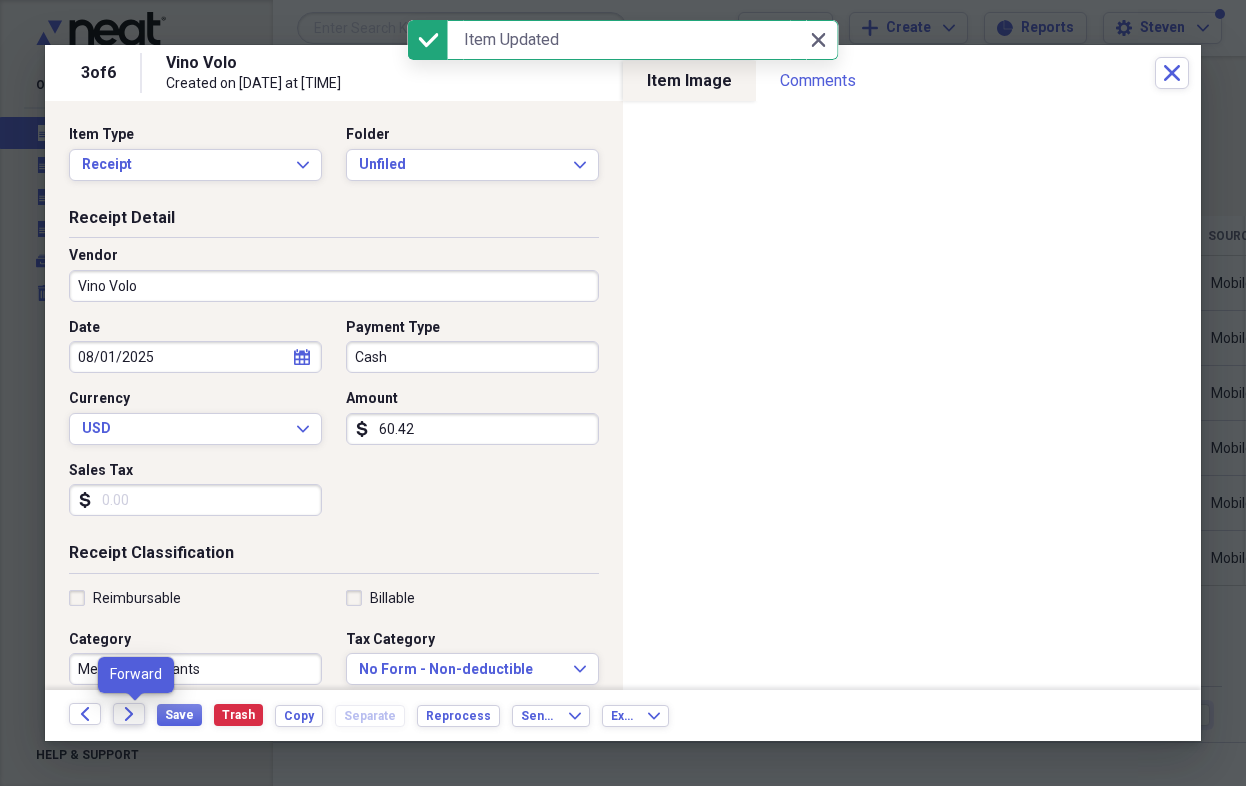click on "Forward" 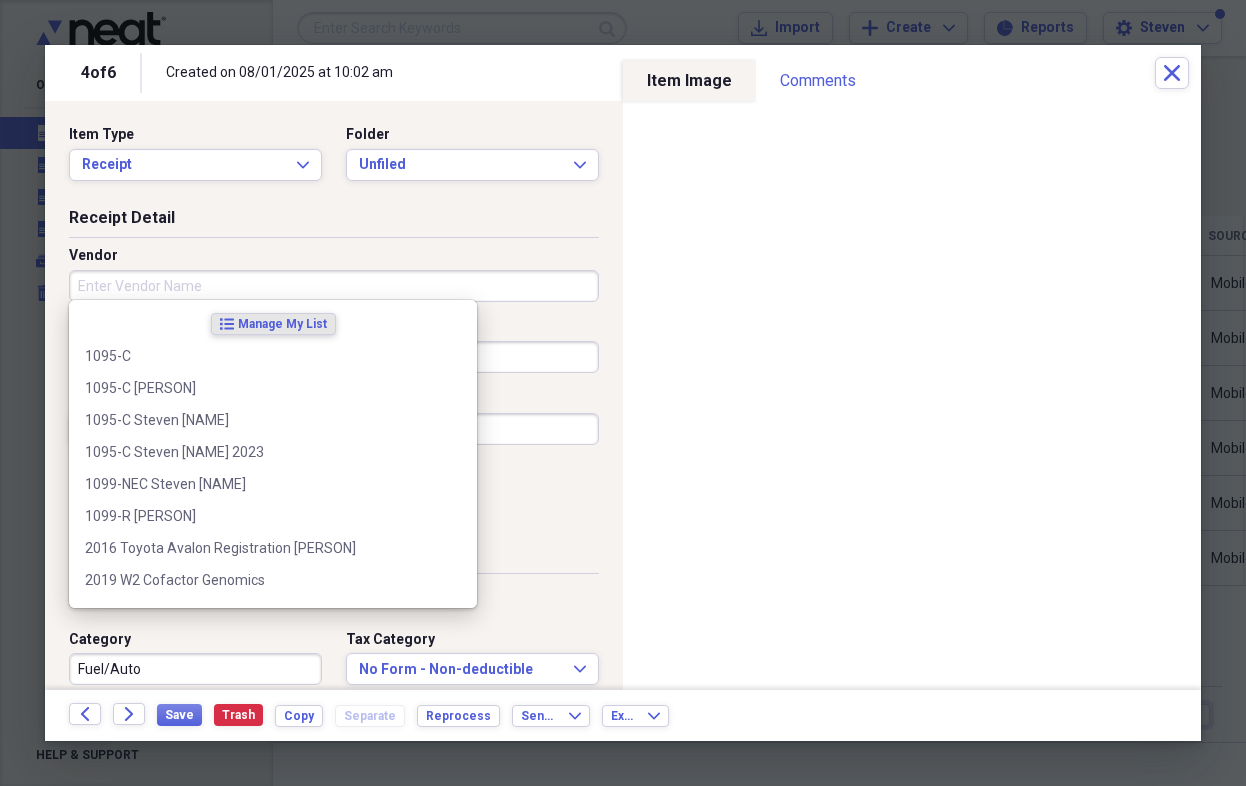 click on "Vendor" at bounding box center [334, 286] 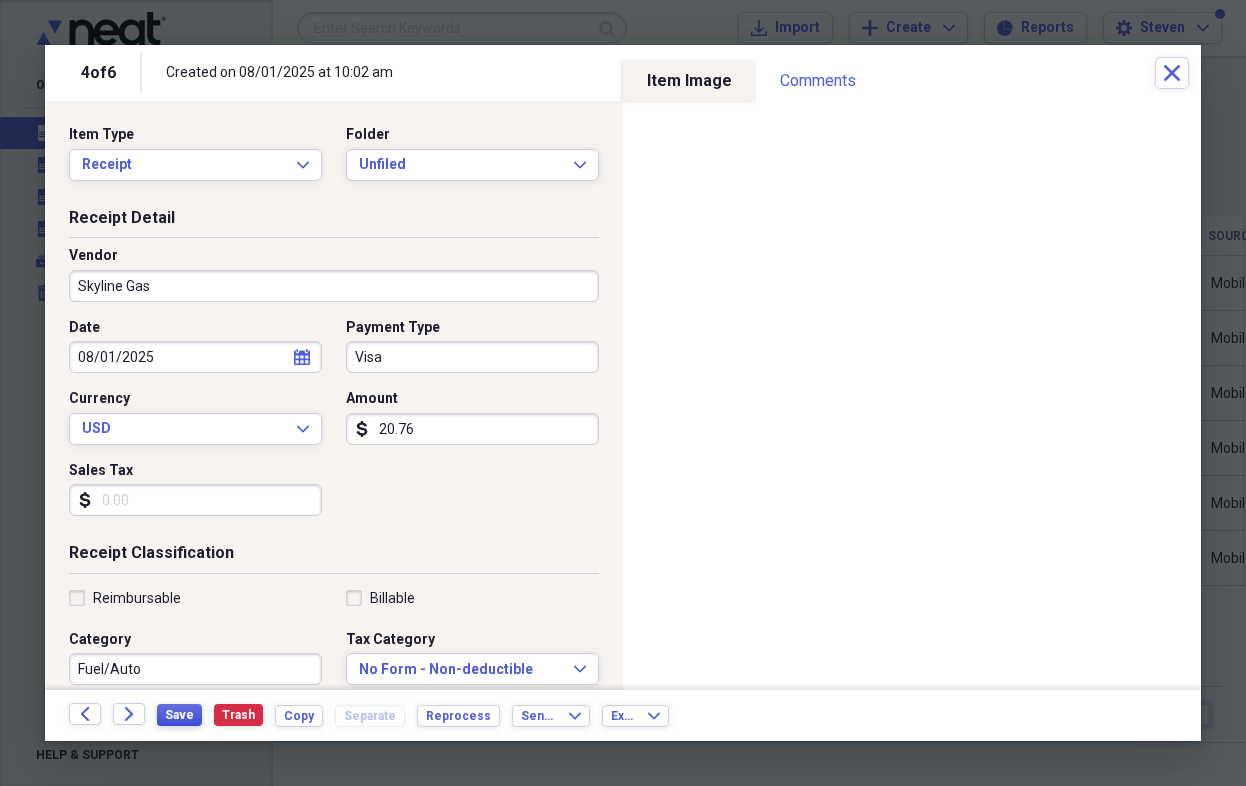 type on "Skyline Gas" 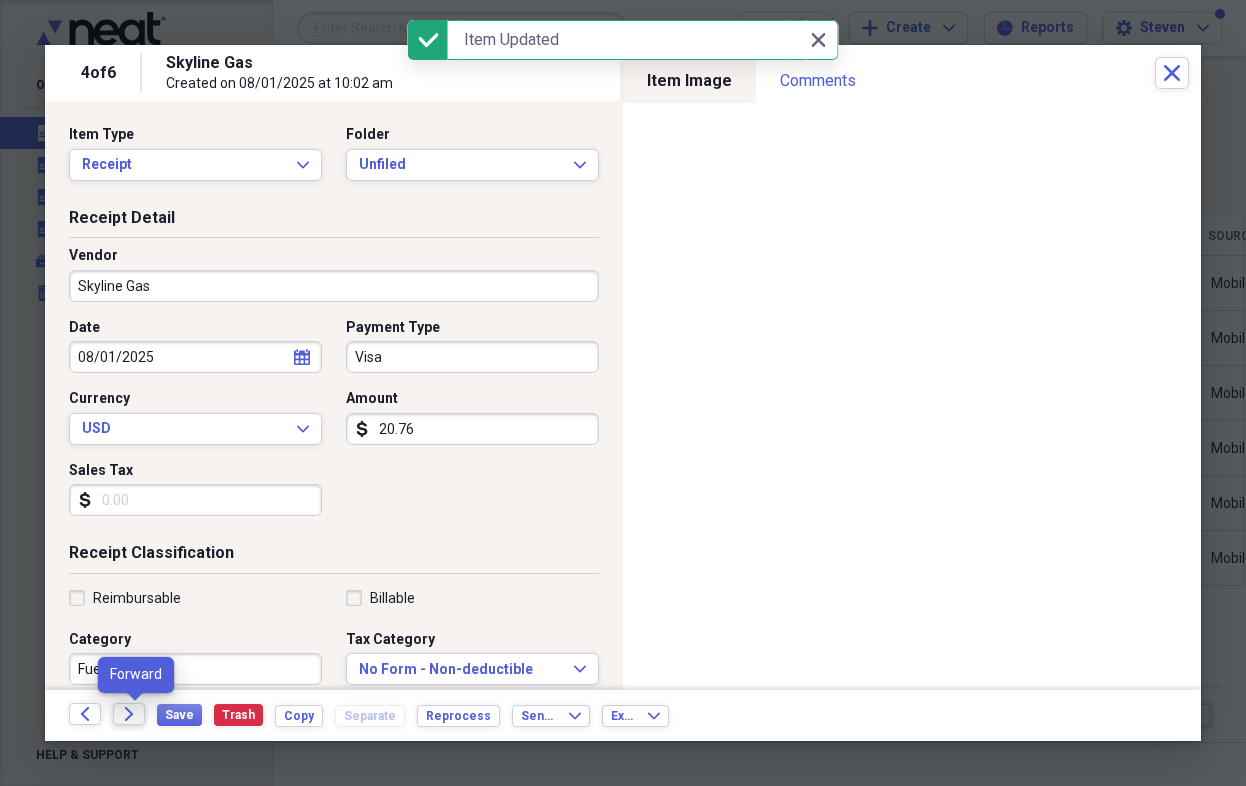 click on "Forward" 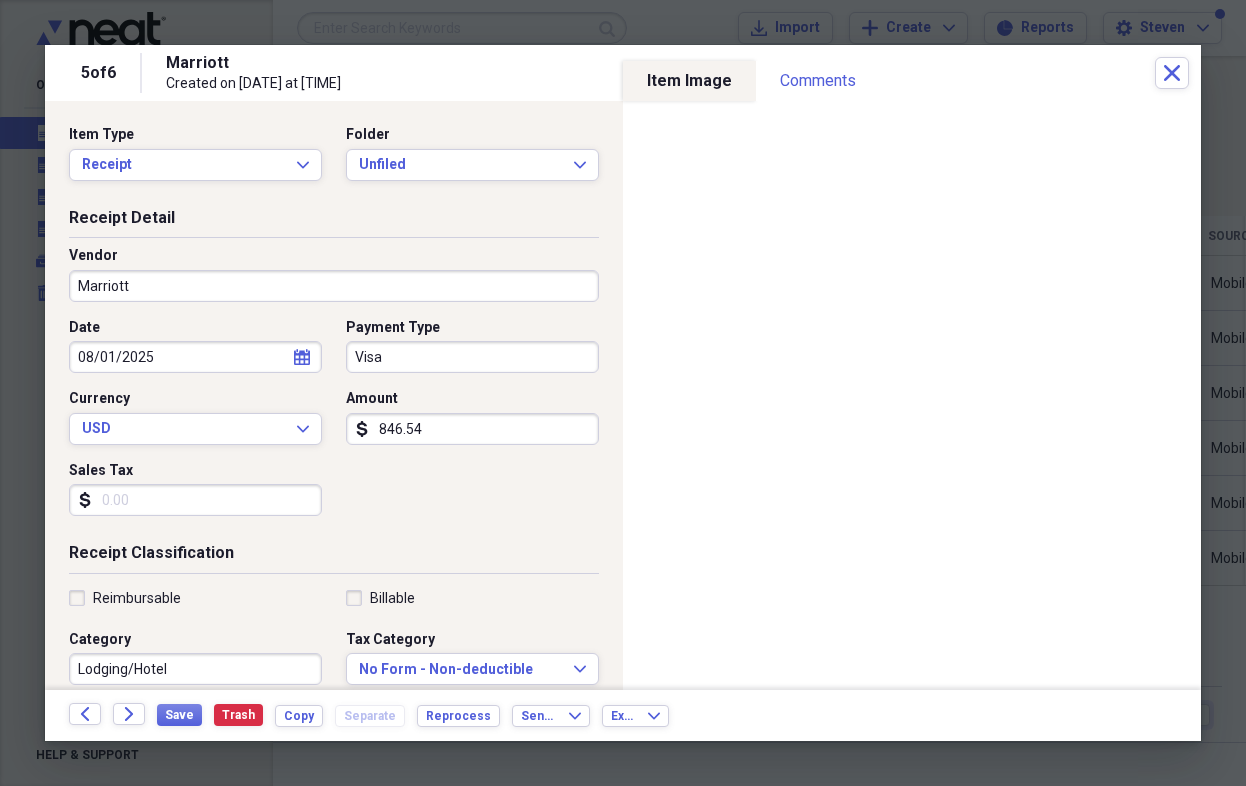 click on "Marriott" at bounding box center (334, 286) 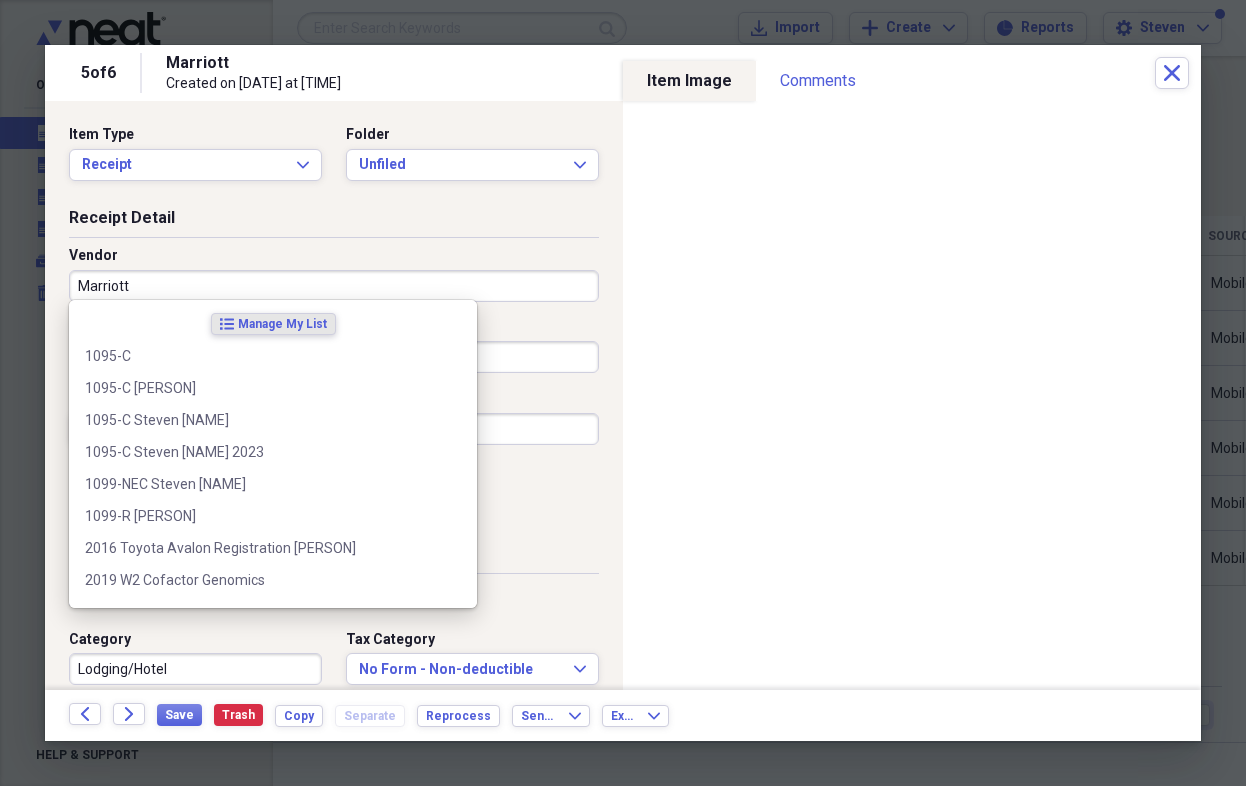 click on "Marriott" at bounding box center [334, 286] 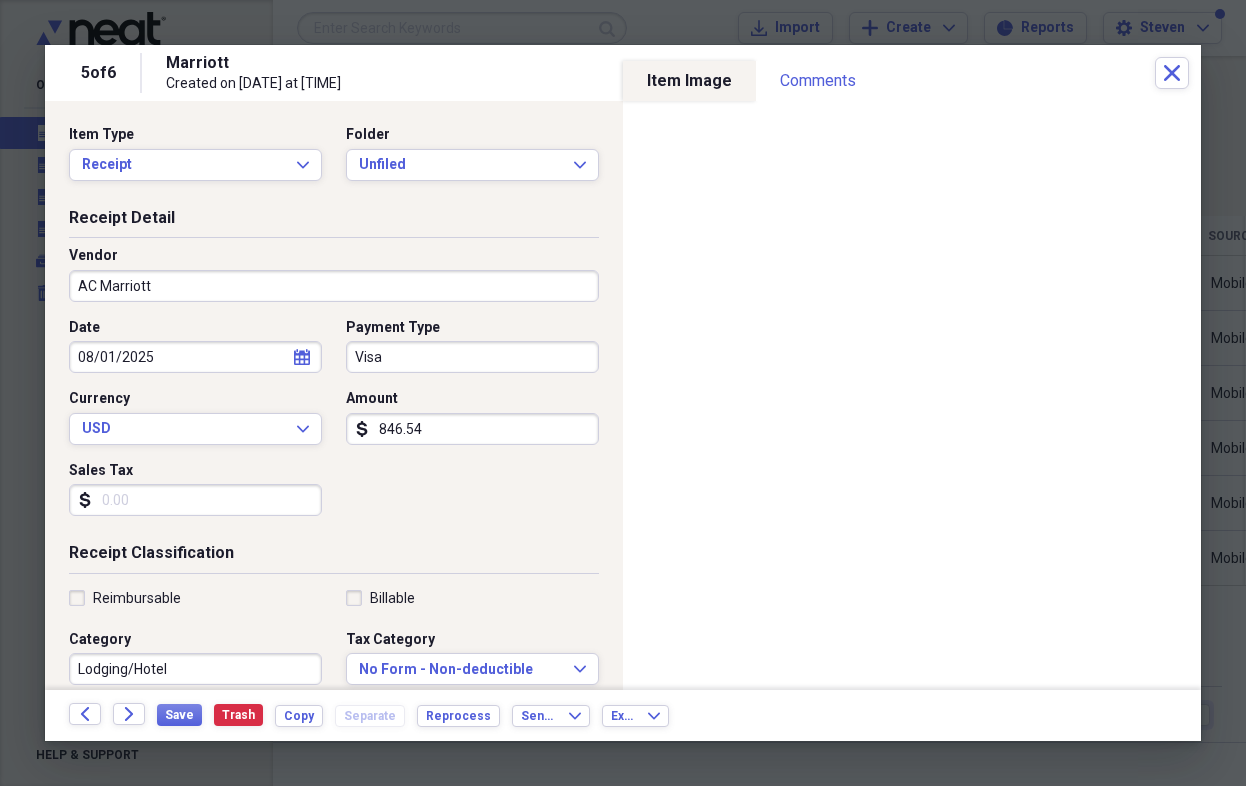 click on "AC Marriott" at bounding box center (334, 286) 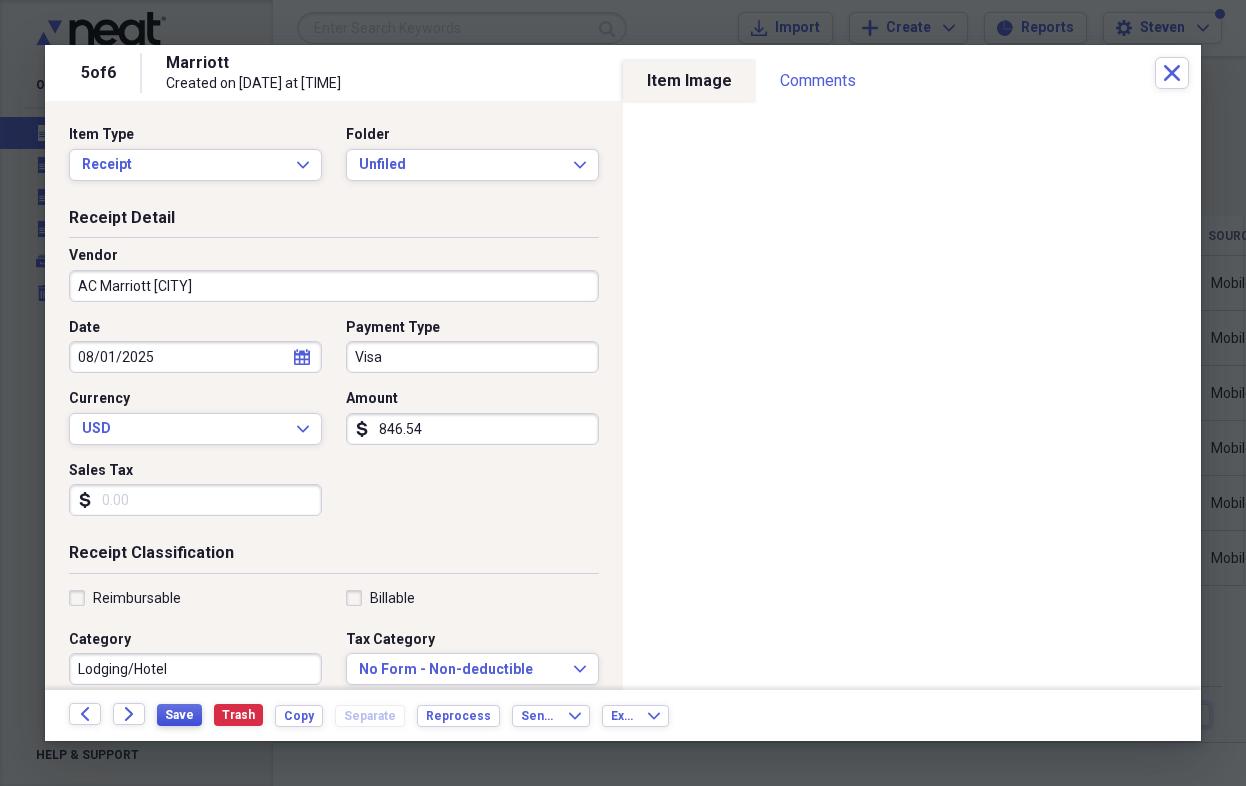 type on "AC Marriott [CITY]" 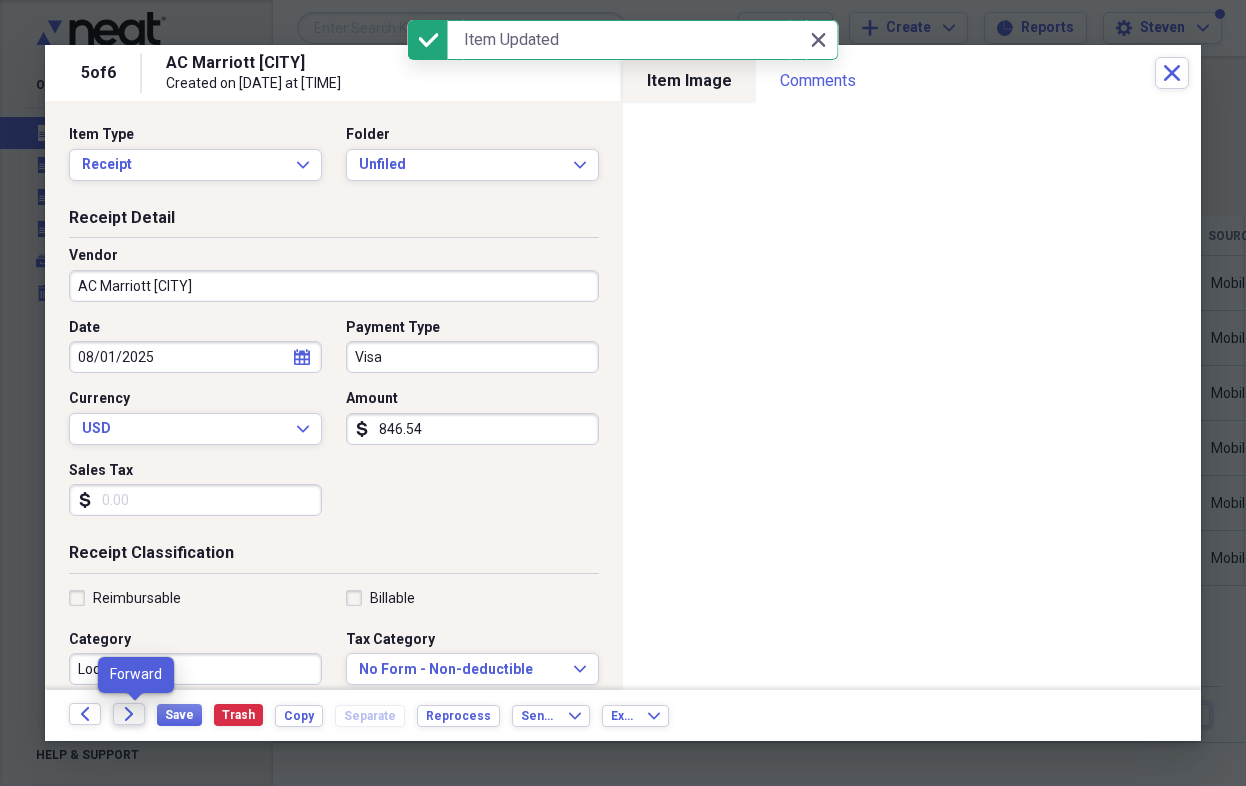 click on "Forward" 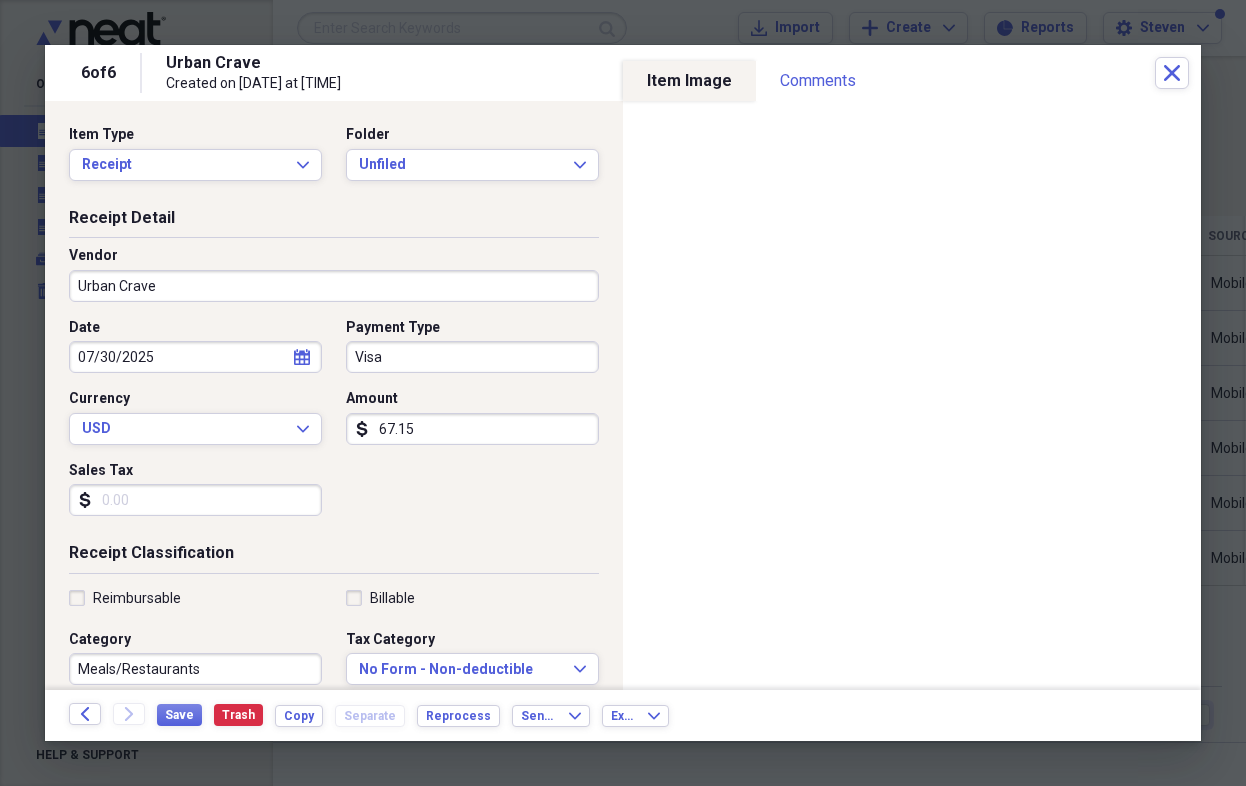 click on "Urban Crave" at bounding box center (334, 286) 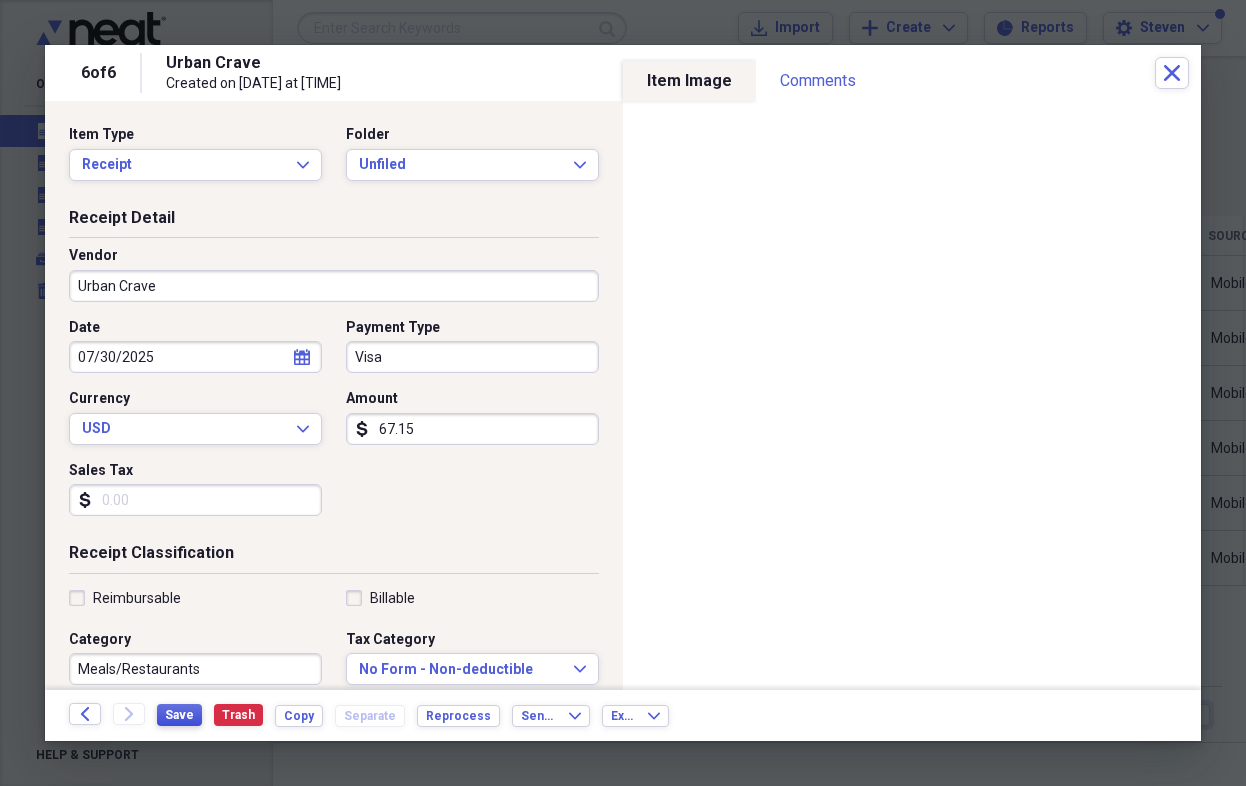click on "Save" at bounding box center [179, 715] 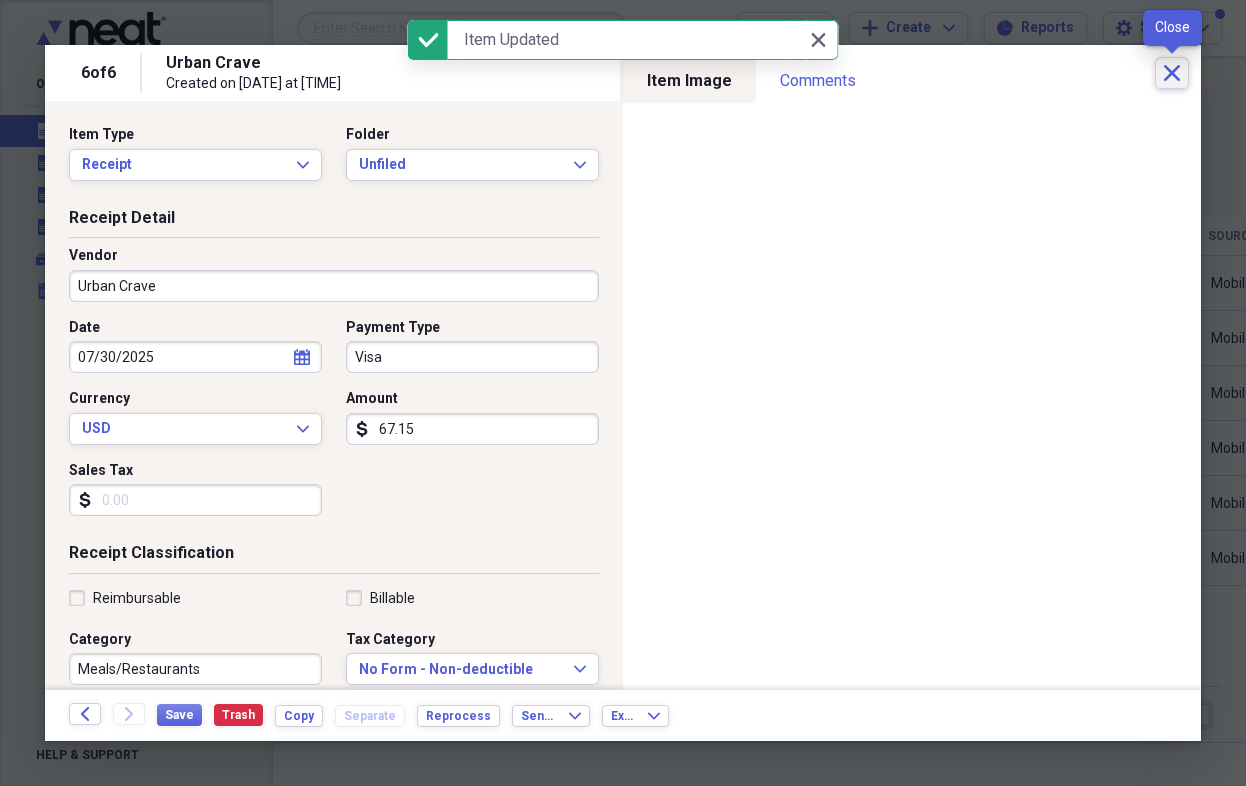 click on "Close" 